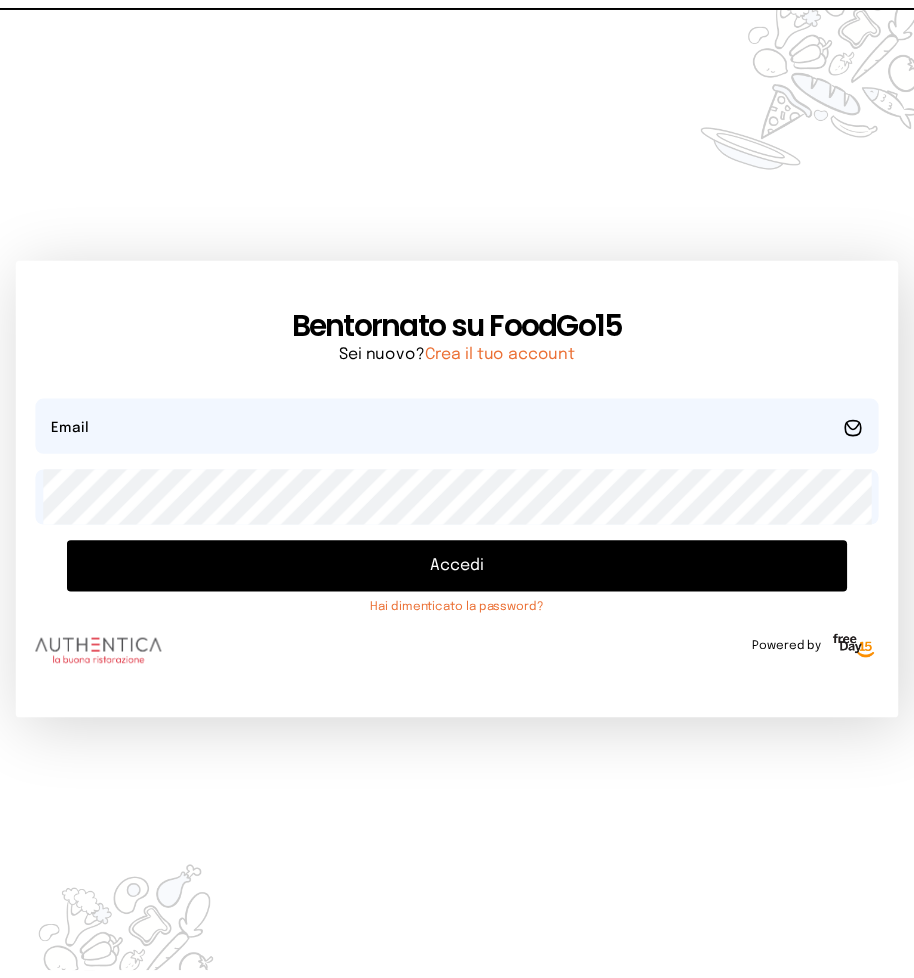 scroll, scrollTop: 0, scrollLeft: 0, axis: both 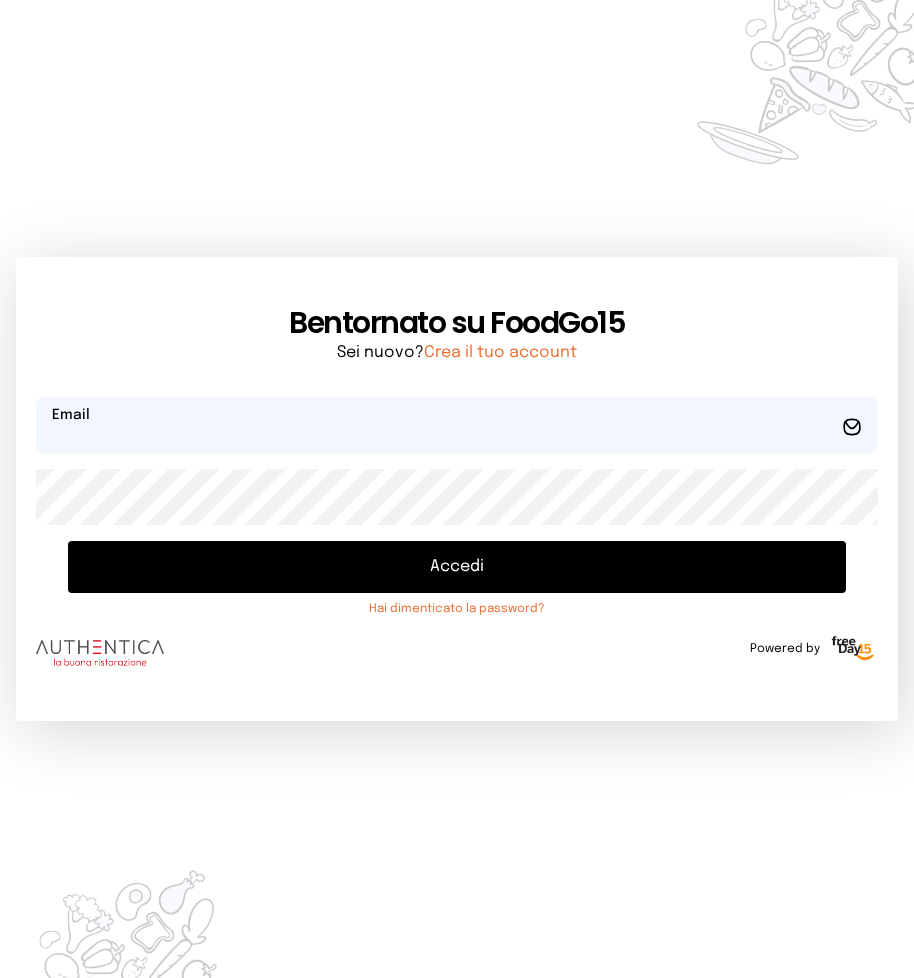 type on "**********" 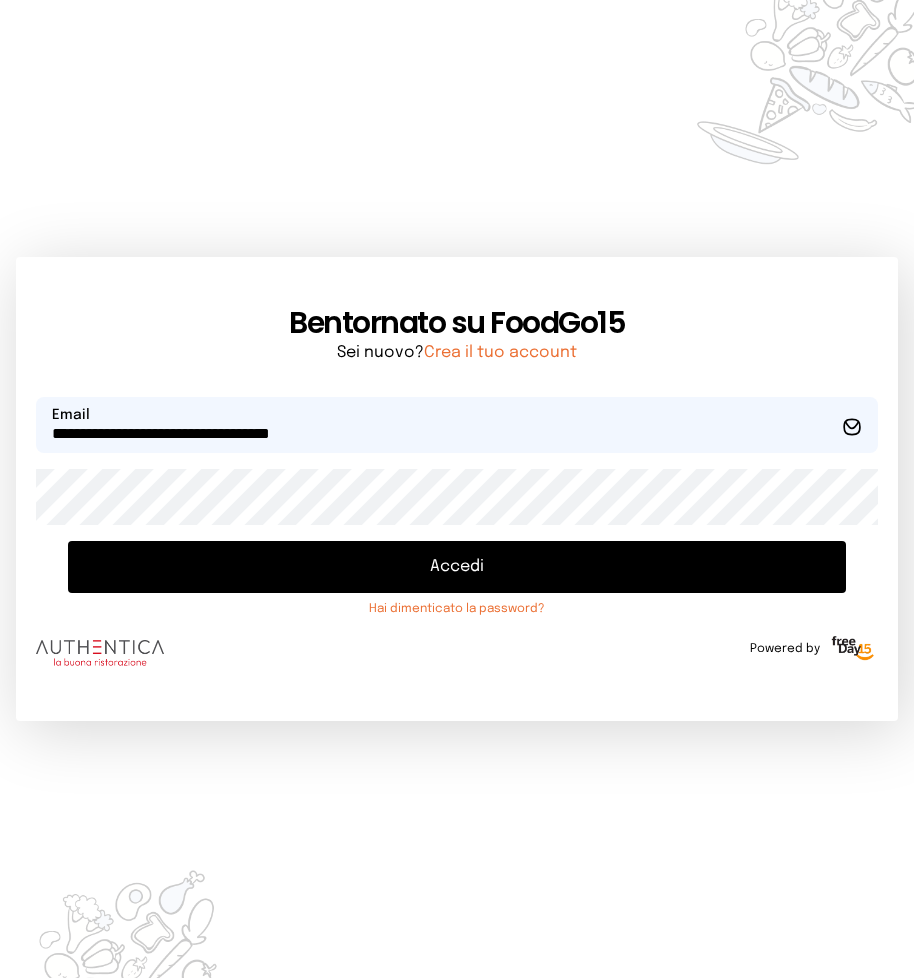 click on "Accedi" at bounding box center [457, 567] 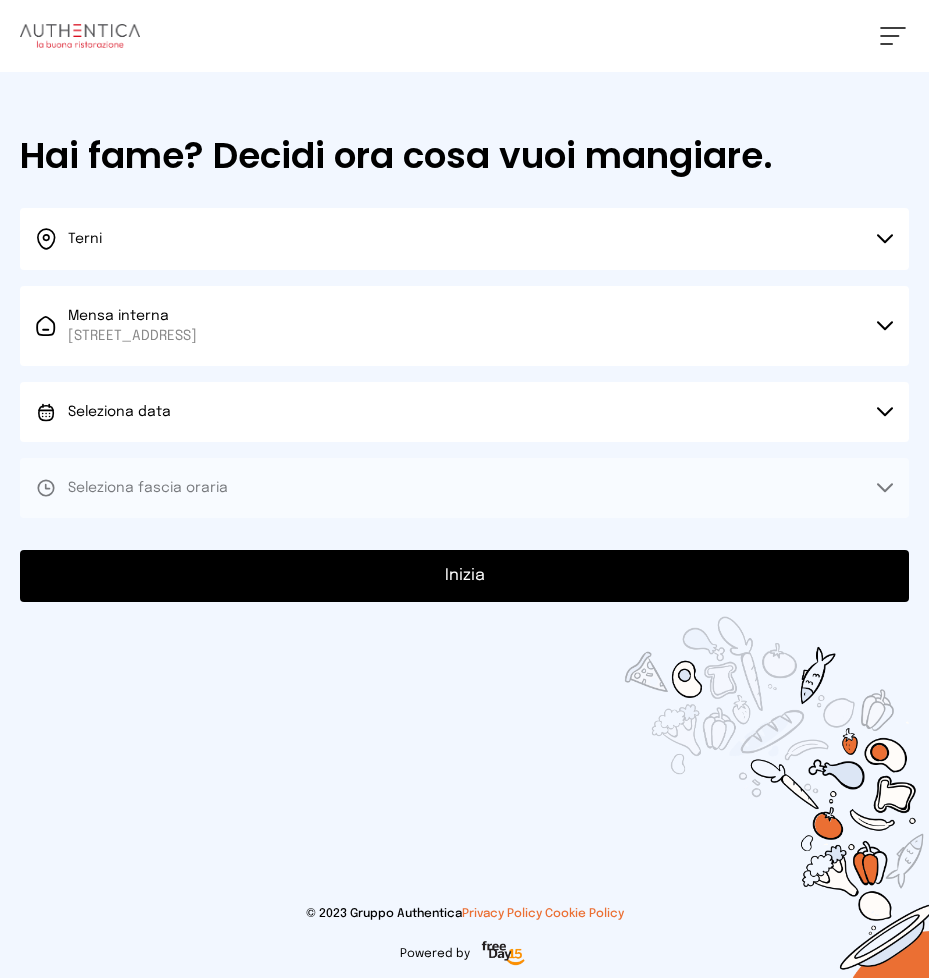 drag, startPoint x: 883, startPoint y: 409, endPoint x: 778, endPoint y: 349, distance: 120.93387 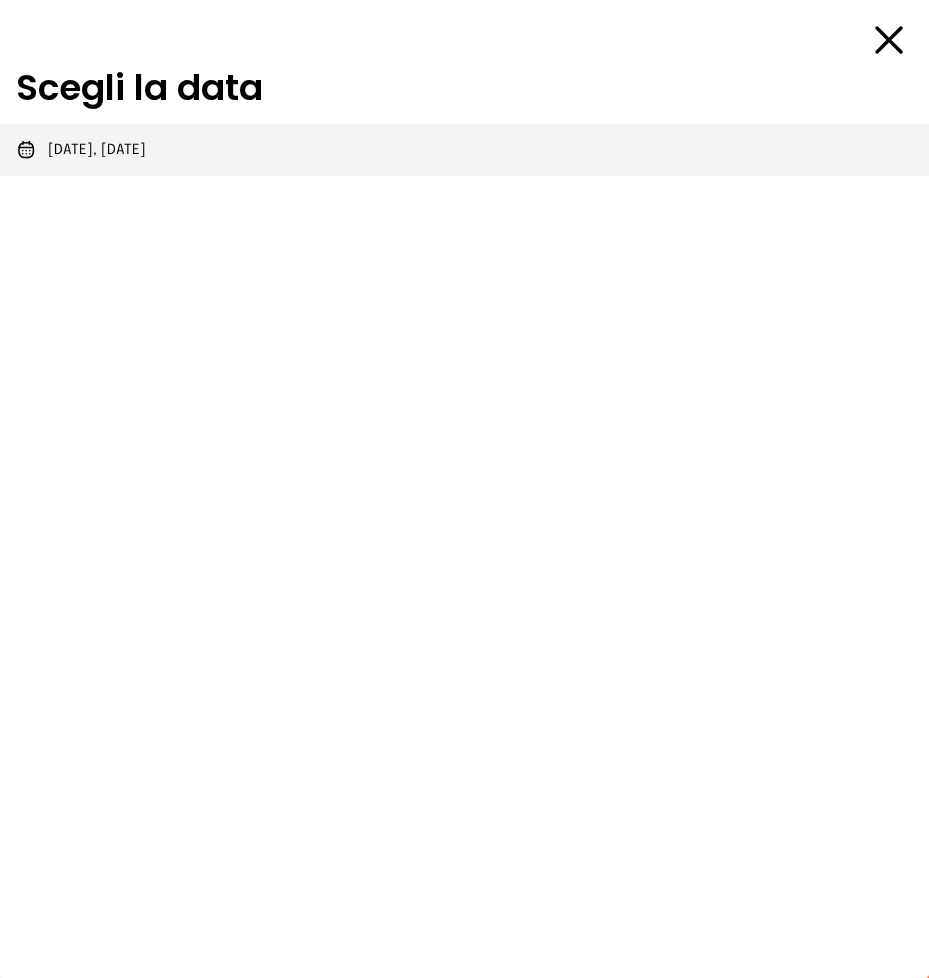 click on "[DATE], [DATE]" at bounding box center (97, 150) 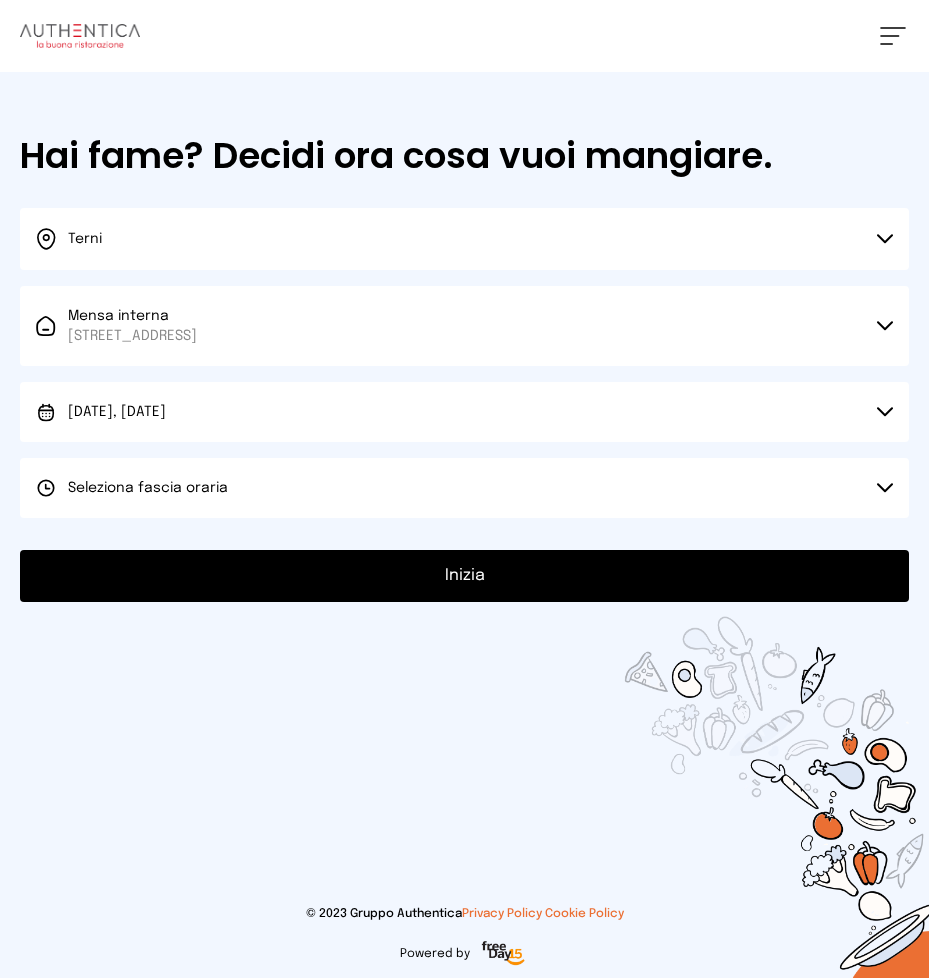 click 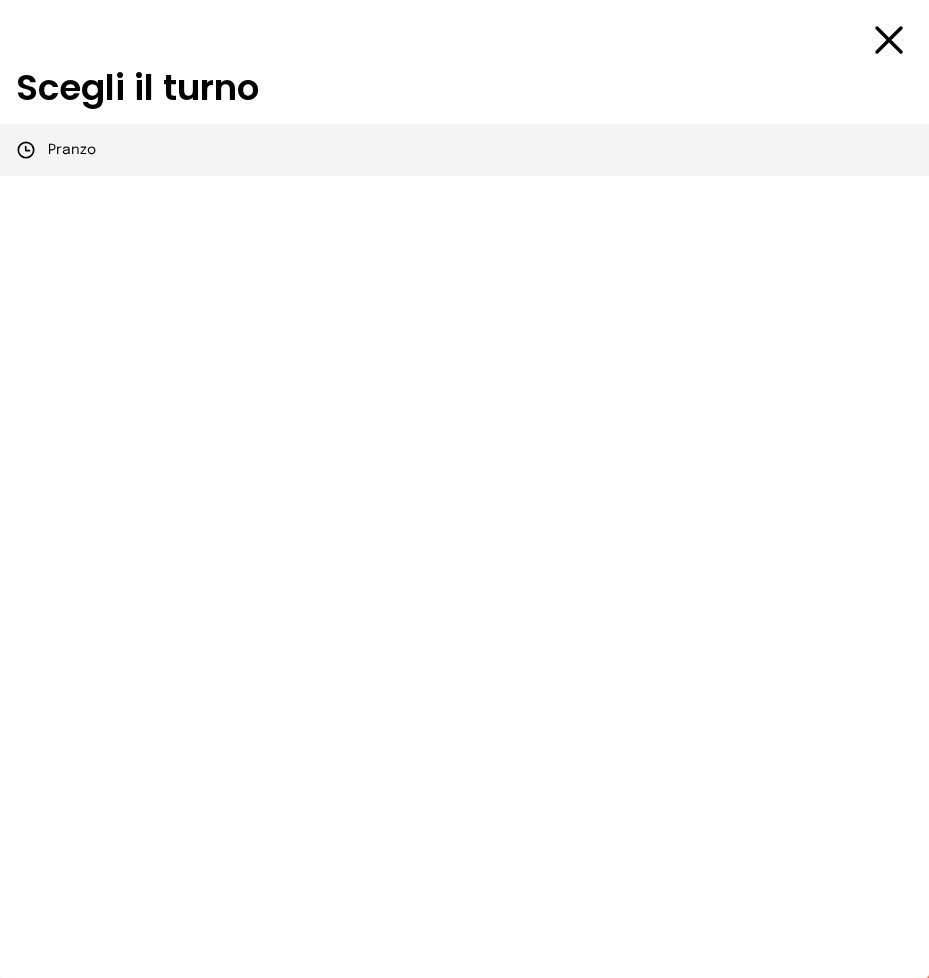 click on "Pranzo" at bounding box center [72, 150] 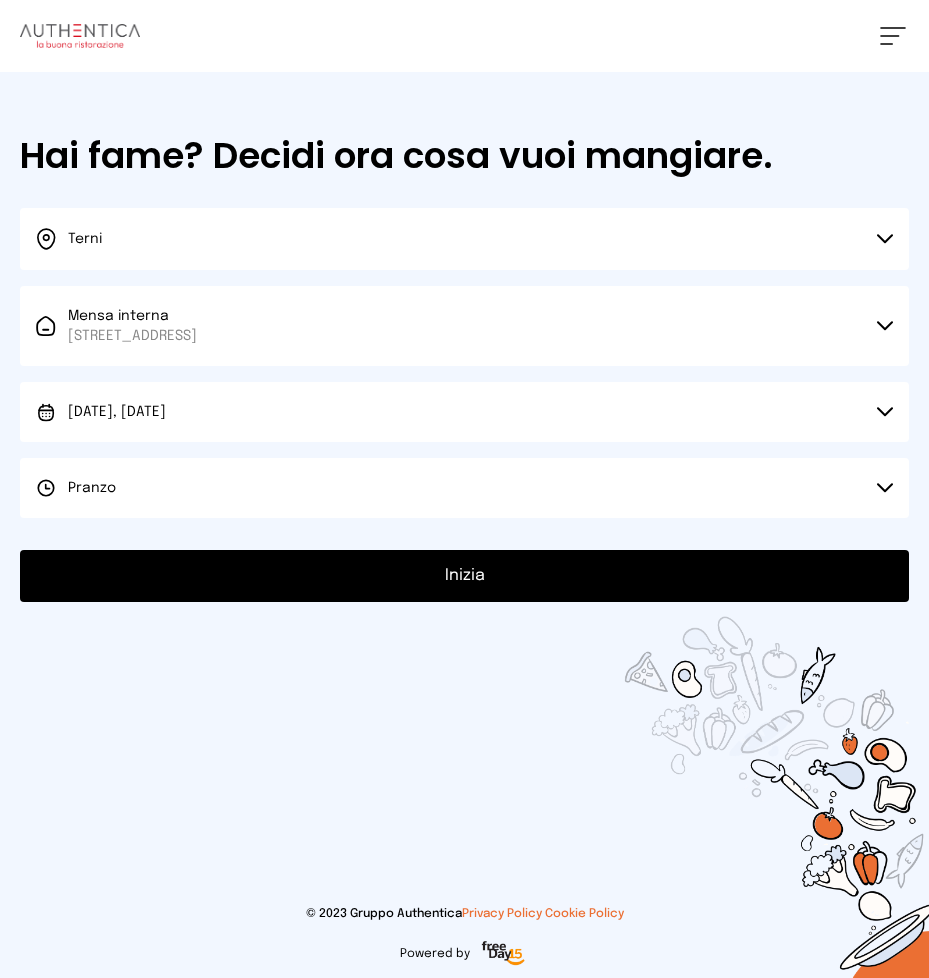 click on "Inizia" at bounding box center (464, 576) 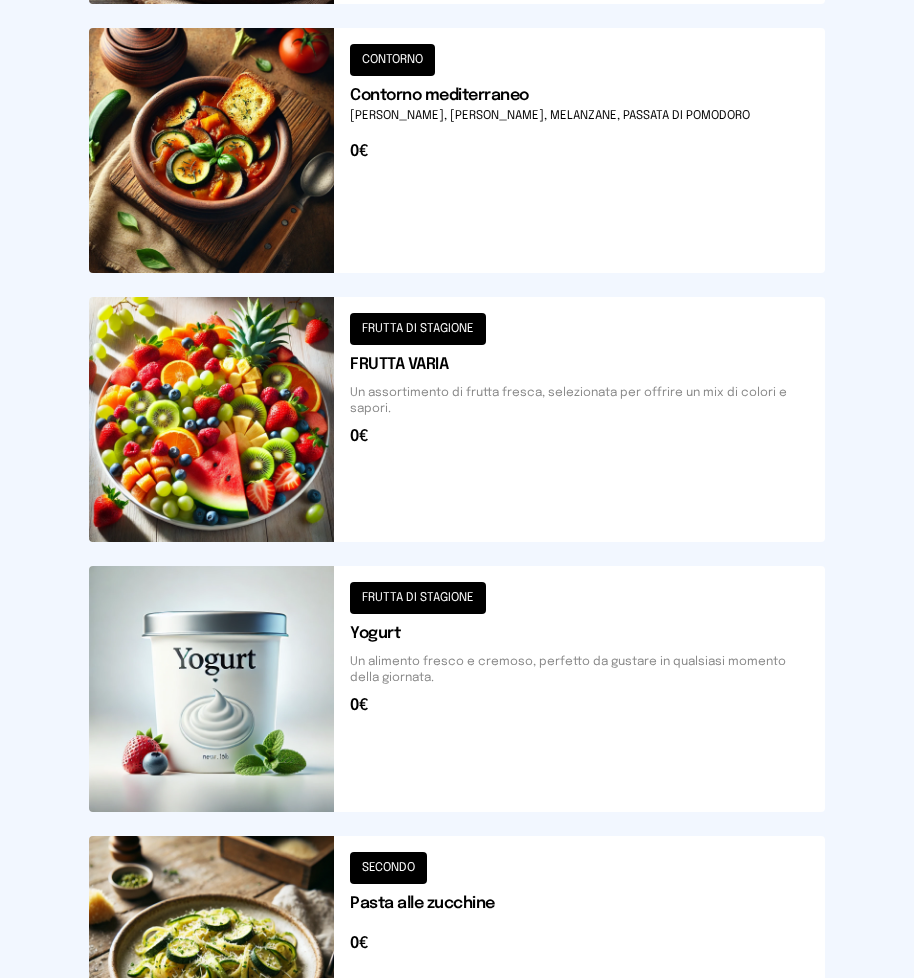 scroll, scrollTop: 2363, scrollLeft: 0, axis: vertical 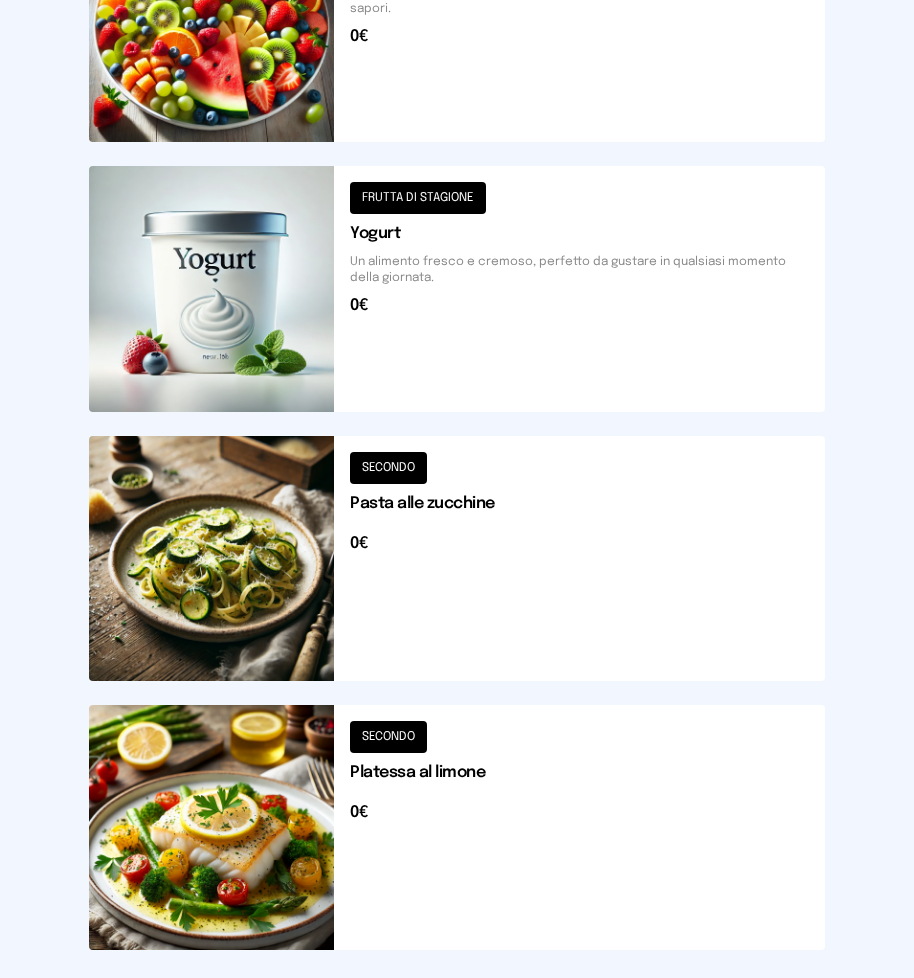 click at bounding box center (457, 827) 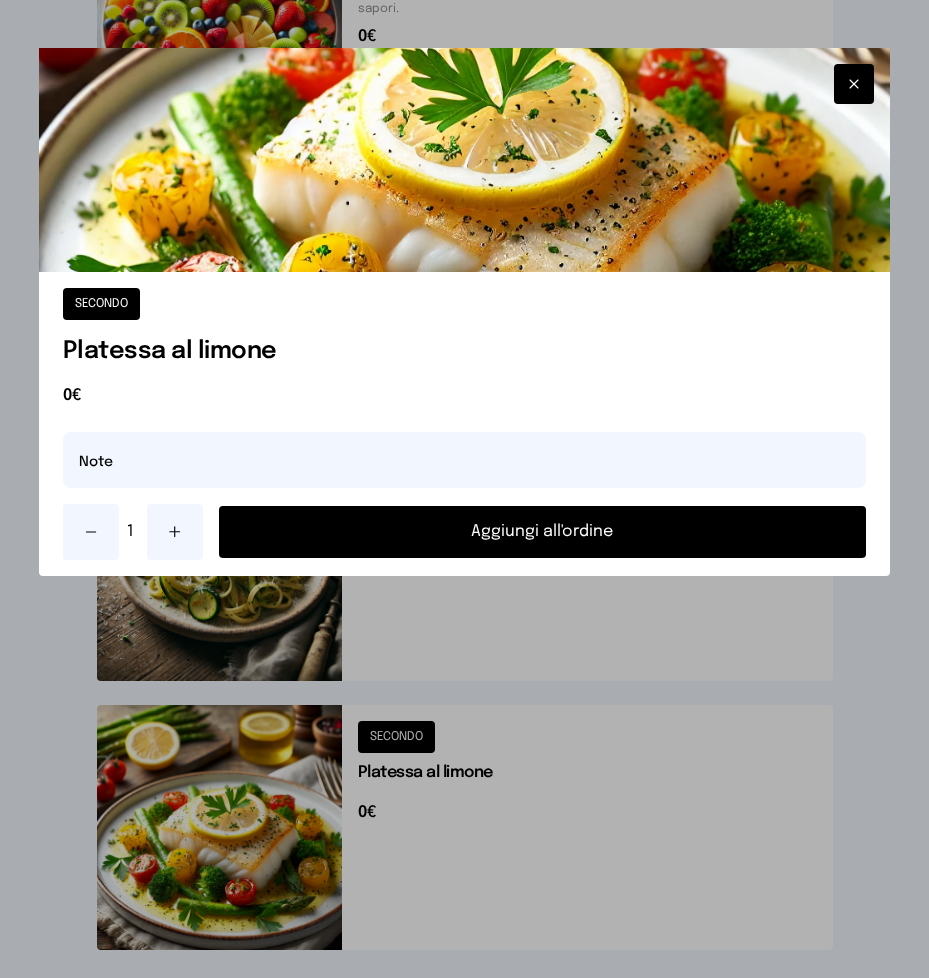 click on "Aggiungi all'ordine" at bounding box center [543, 532] 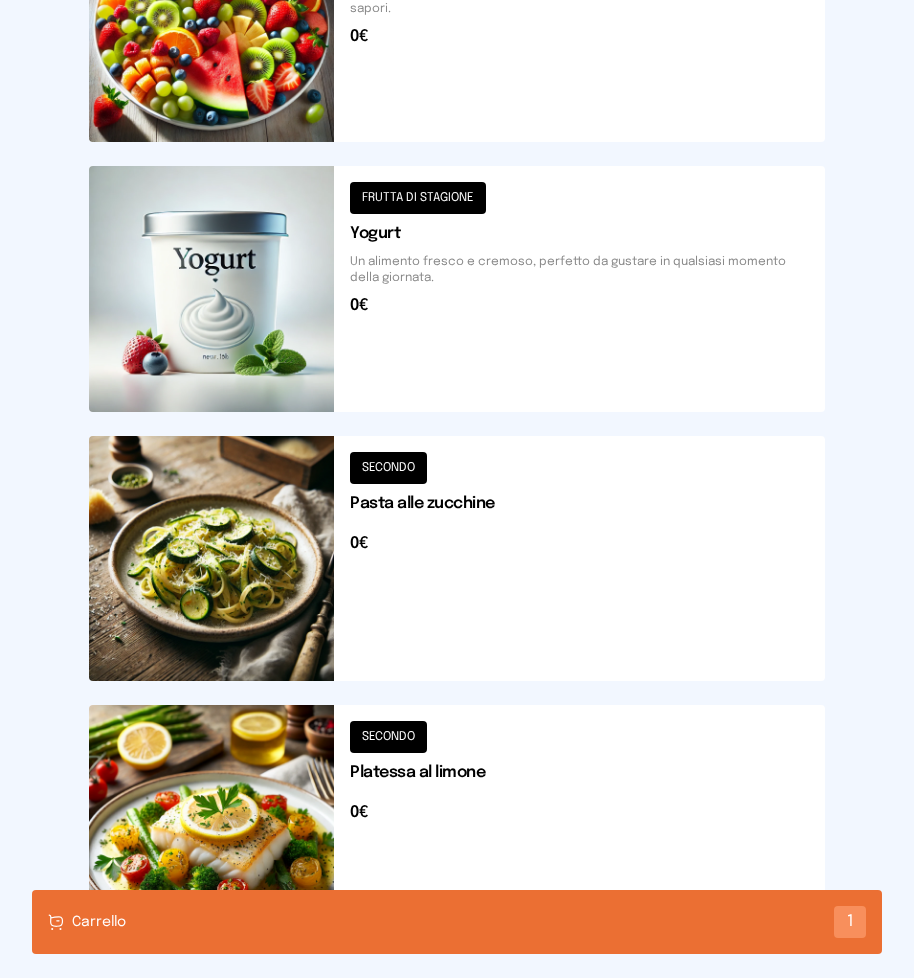 scroll, scrollTop: 1863, scrollLeft: 0, axis: vertical 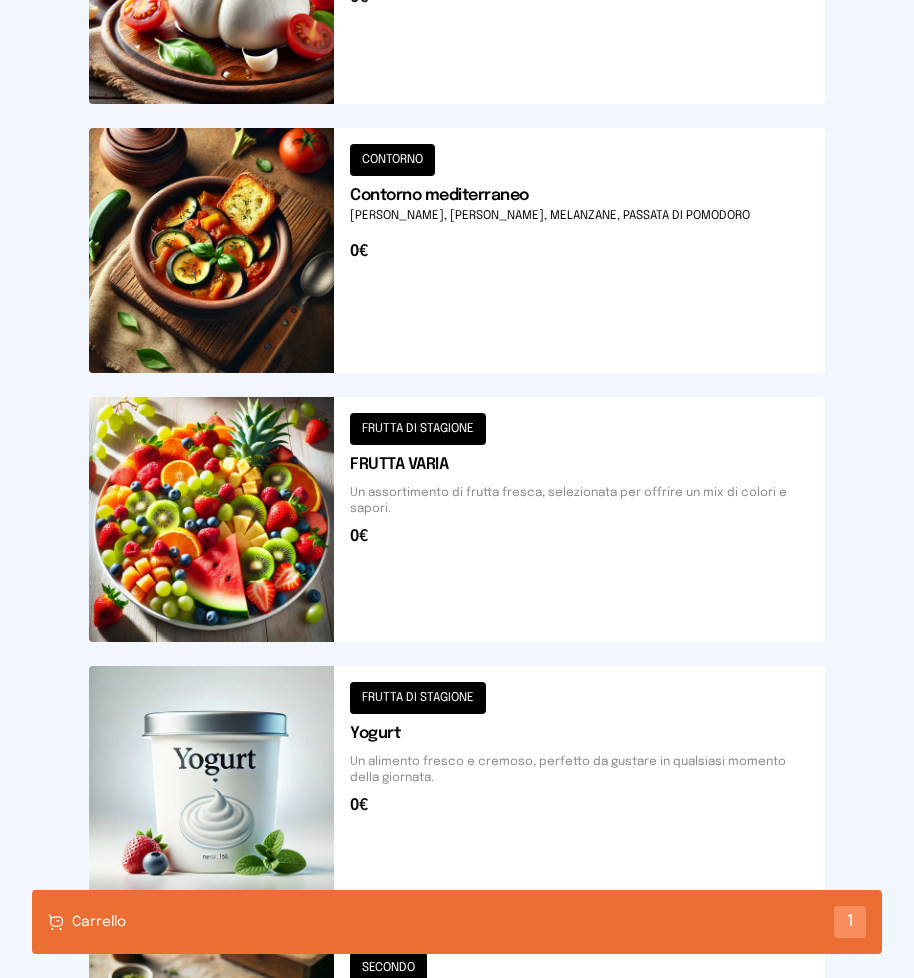 click at bounding box center (457, 250) 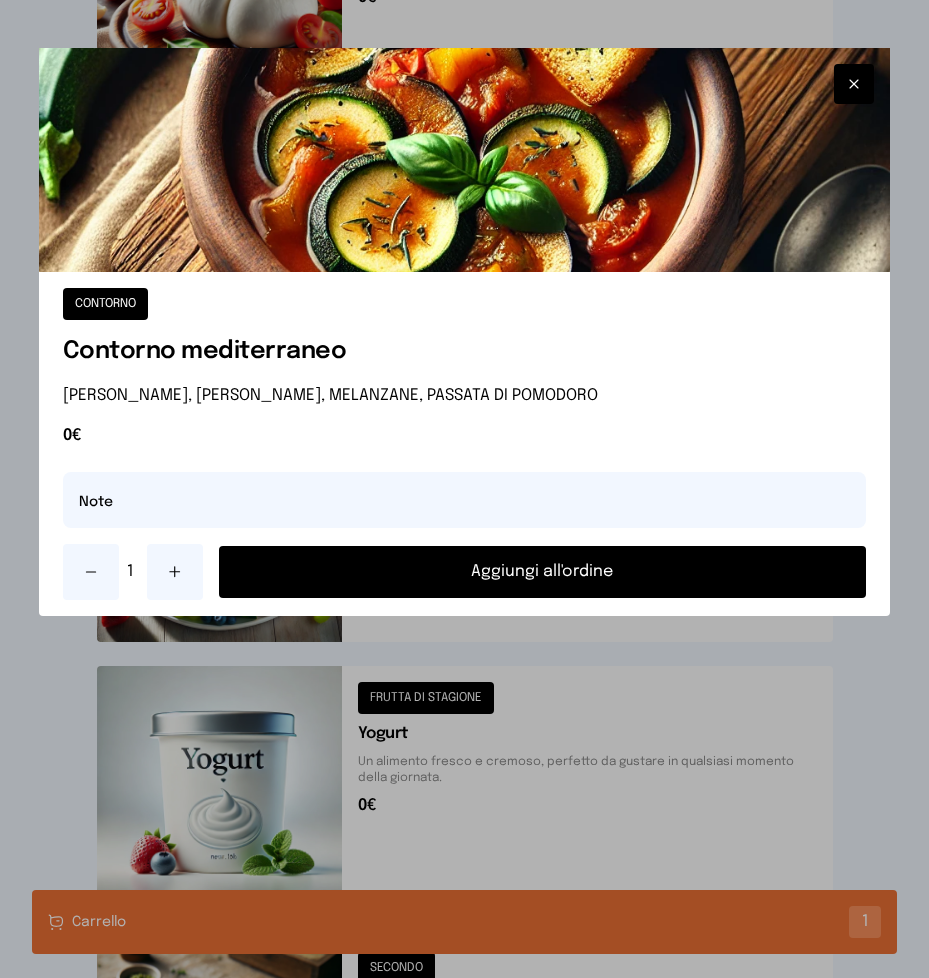click on "Aggiungi all'ordine" at bounding box center [543, 572] 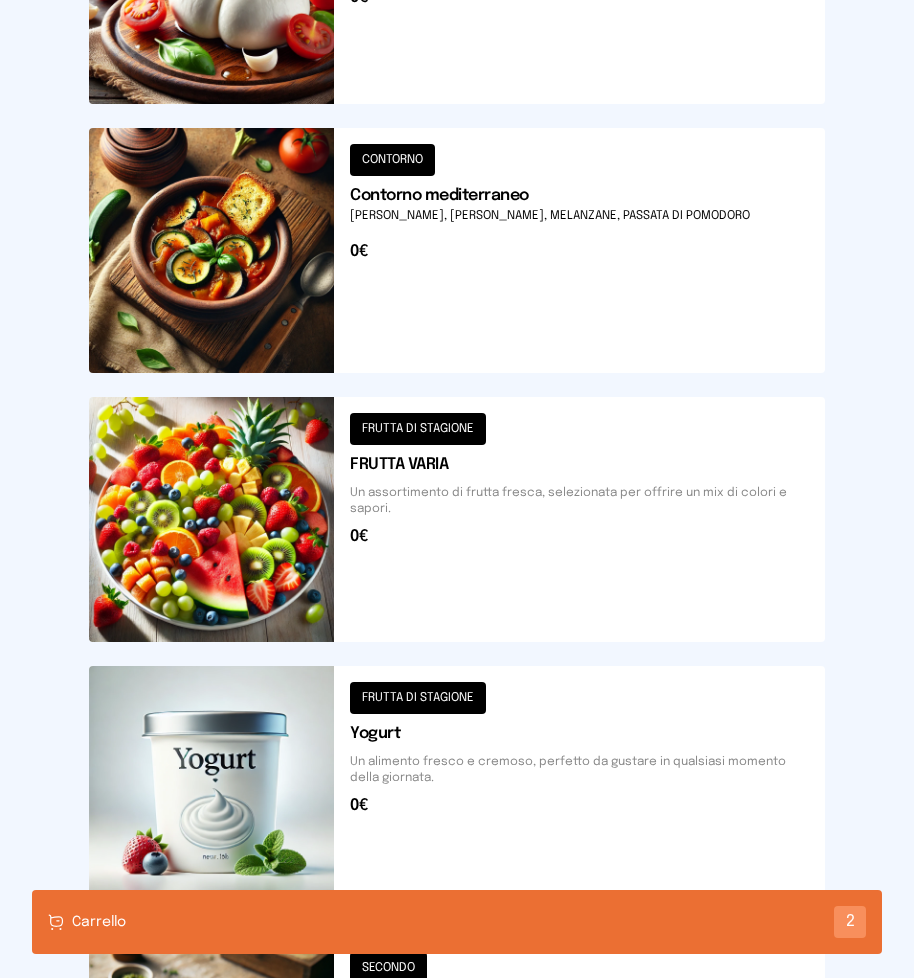 scroll, scrollTop: 1463, scrollLeft: 0, axis: vertical 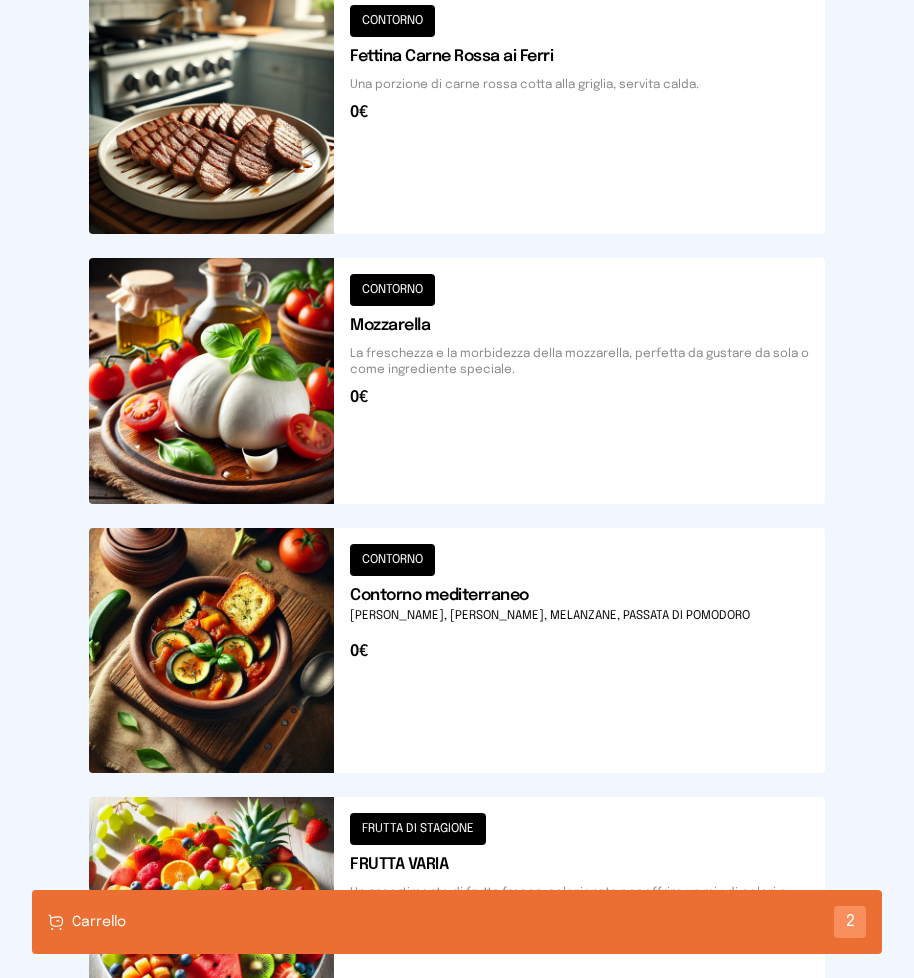 click at bounding box center (457, 380) 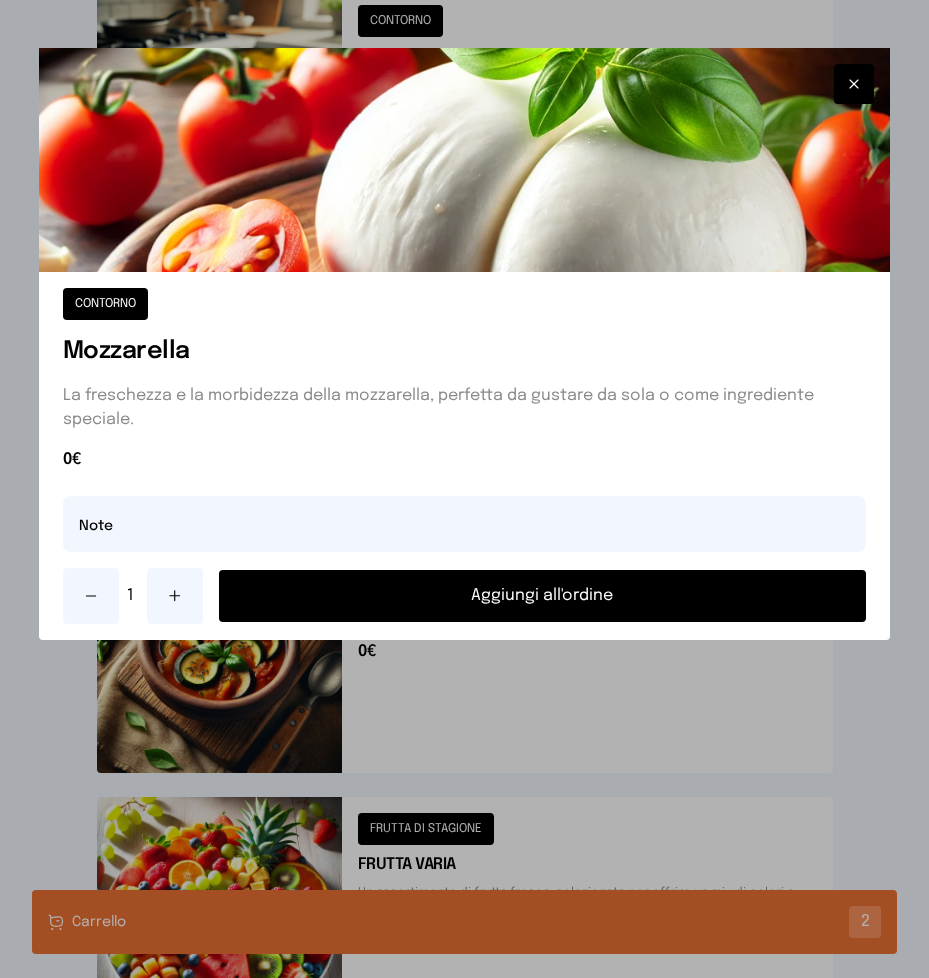 click on "Aggiungi all'ordine" at bounding box center [543, 596] 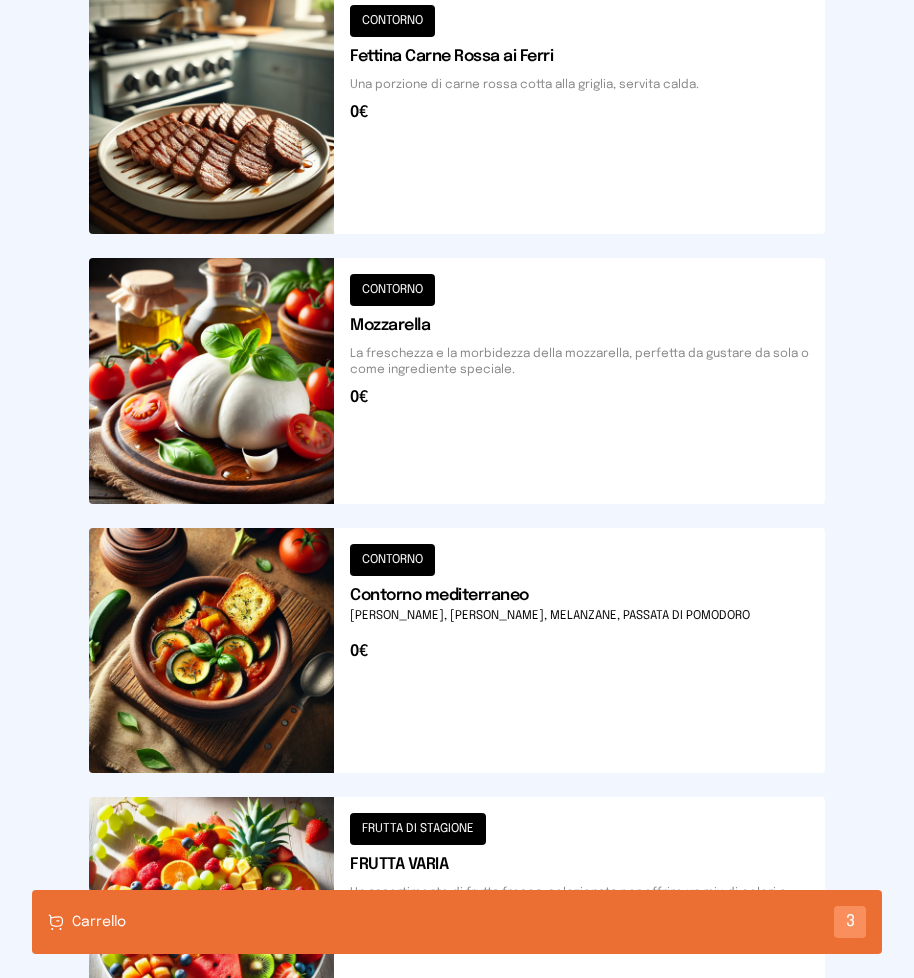 click on "Carrello
3" at bounding box center [457, 922] 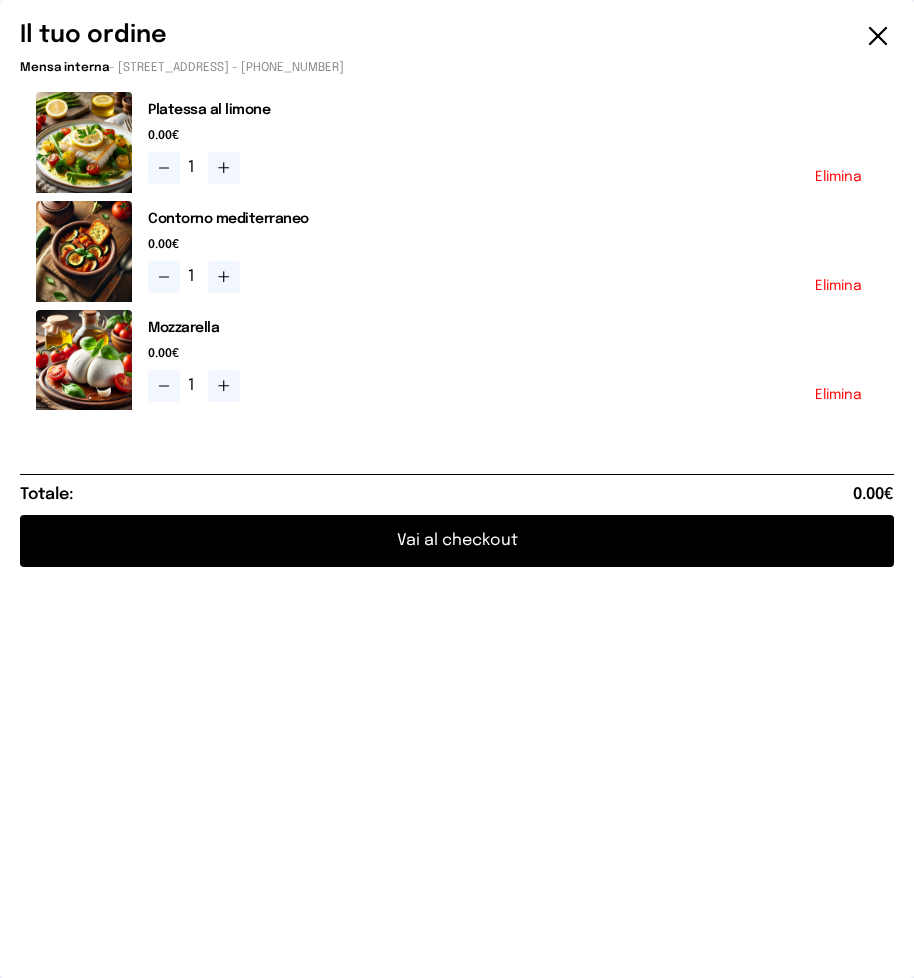 click on "Vai al checkout" at bounding box center [457, 541] 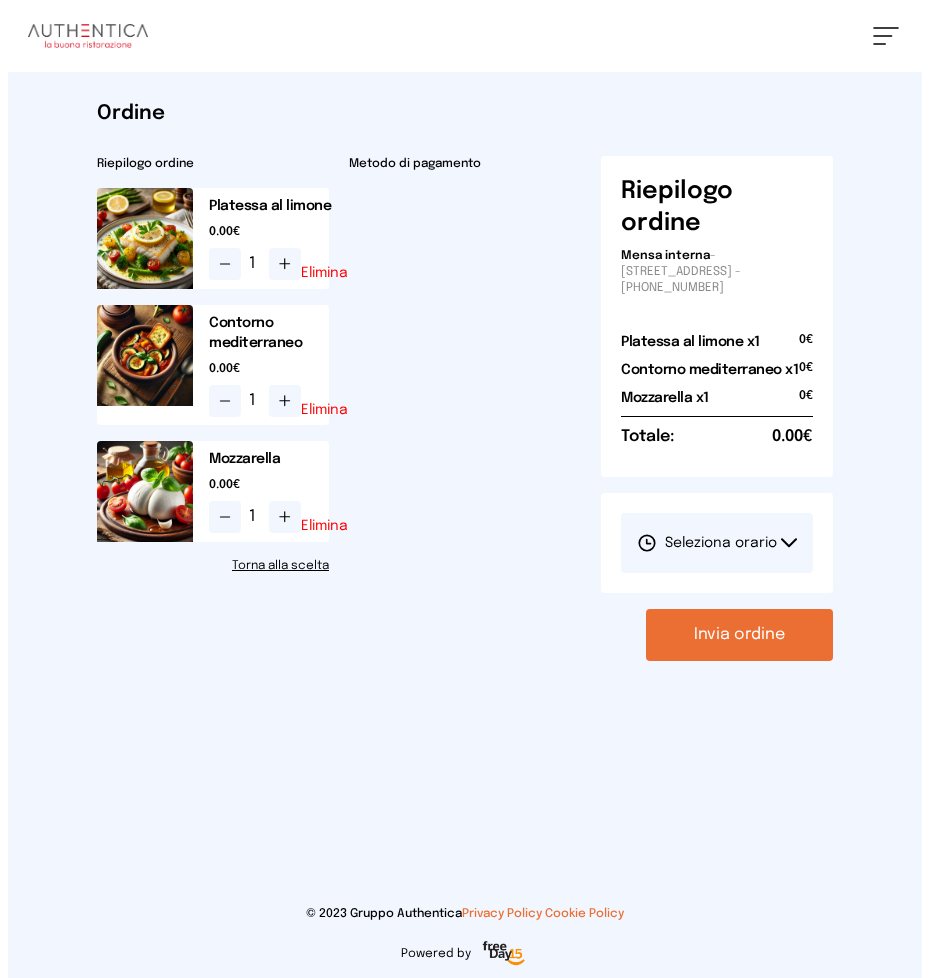 scroll, scrollTop: 0, scrollLeft: 0, axis: both 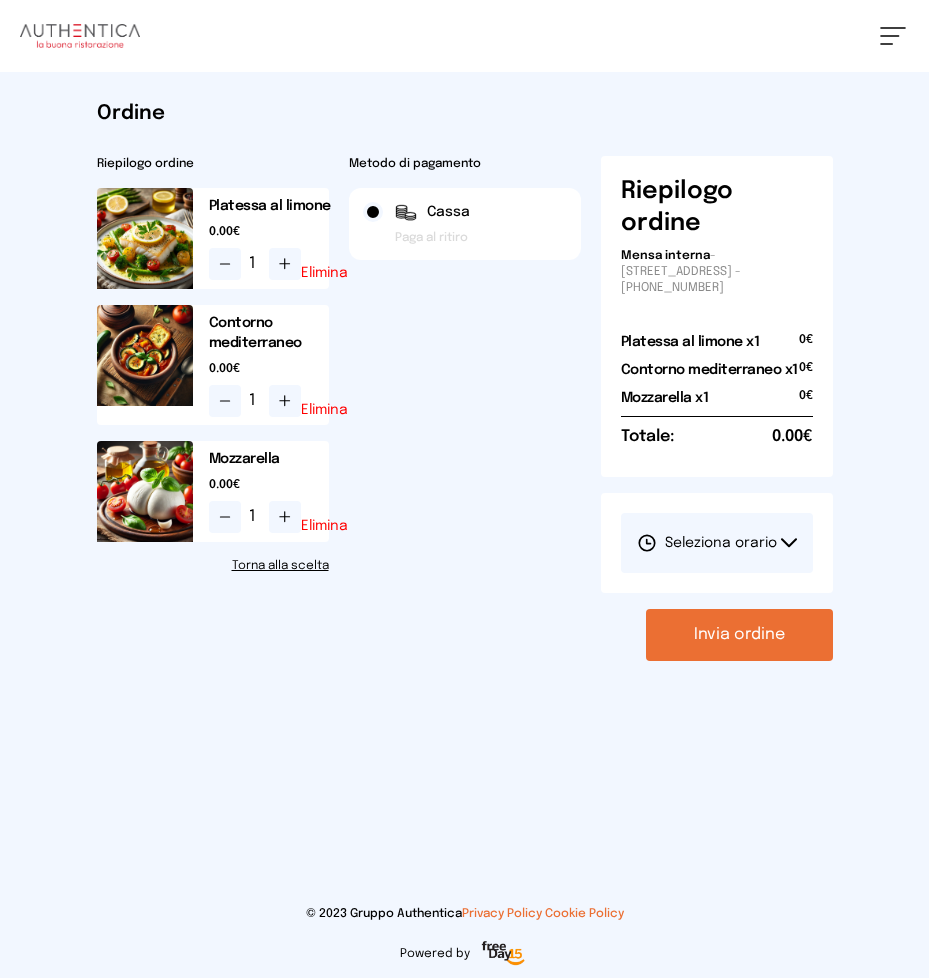 click on "Seleziona orario" at bounding box center [717, 543] 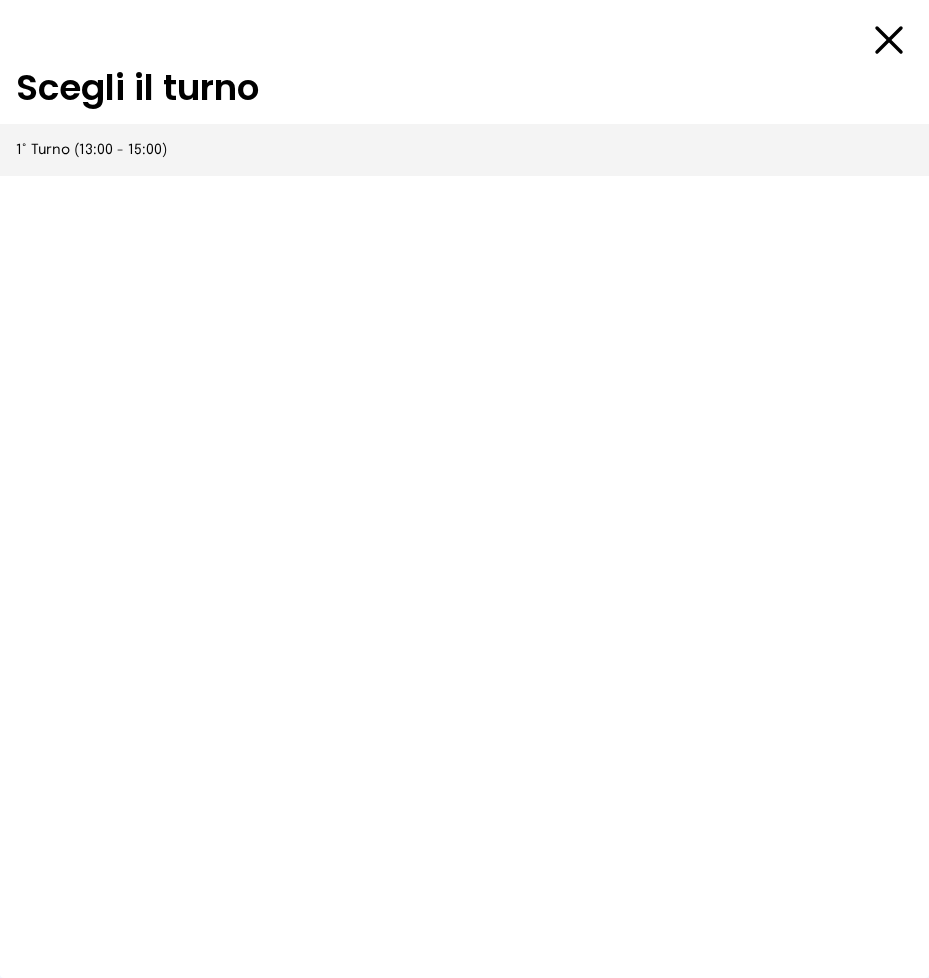 click on "1° Turno (13:00 -
15:00)" at bounding box center [91, 150] 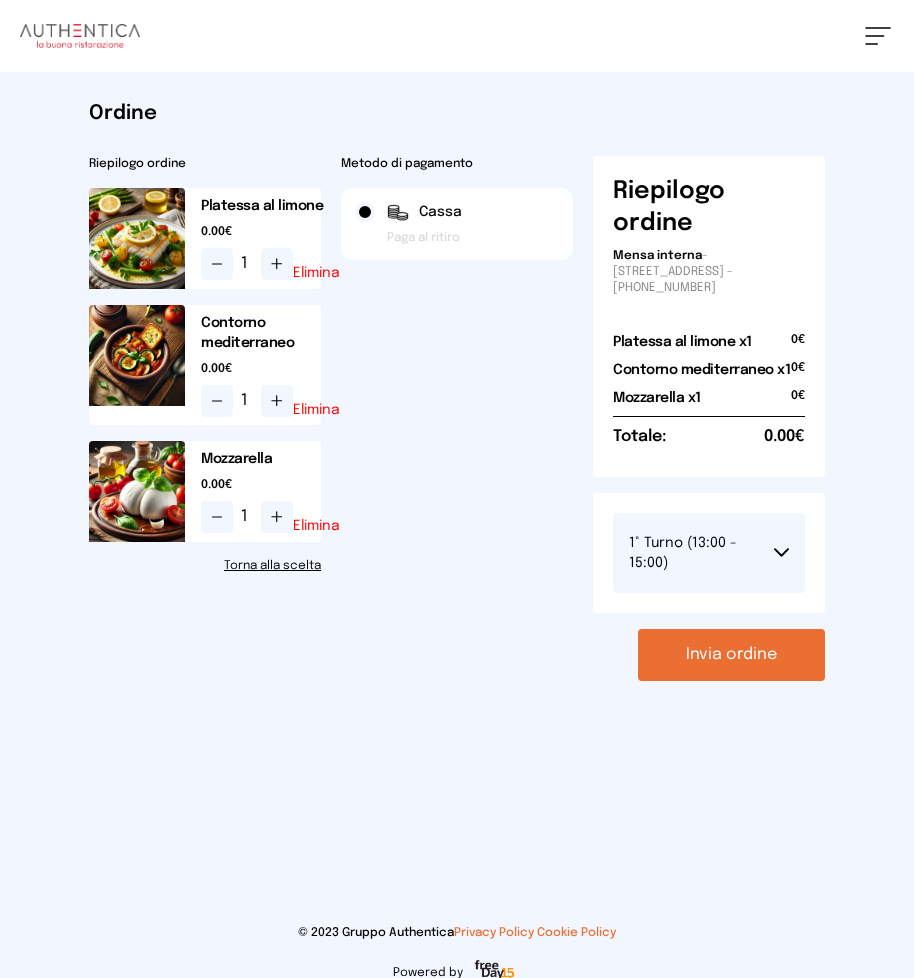 click on "Invia ordine" at bounding box center (731, 655) 